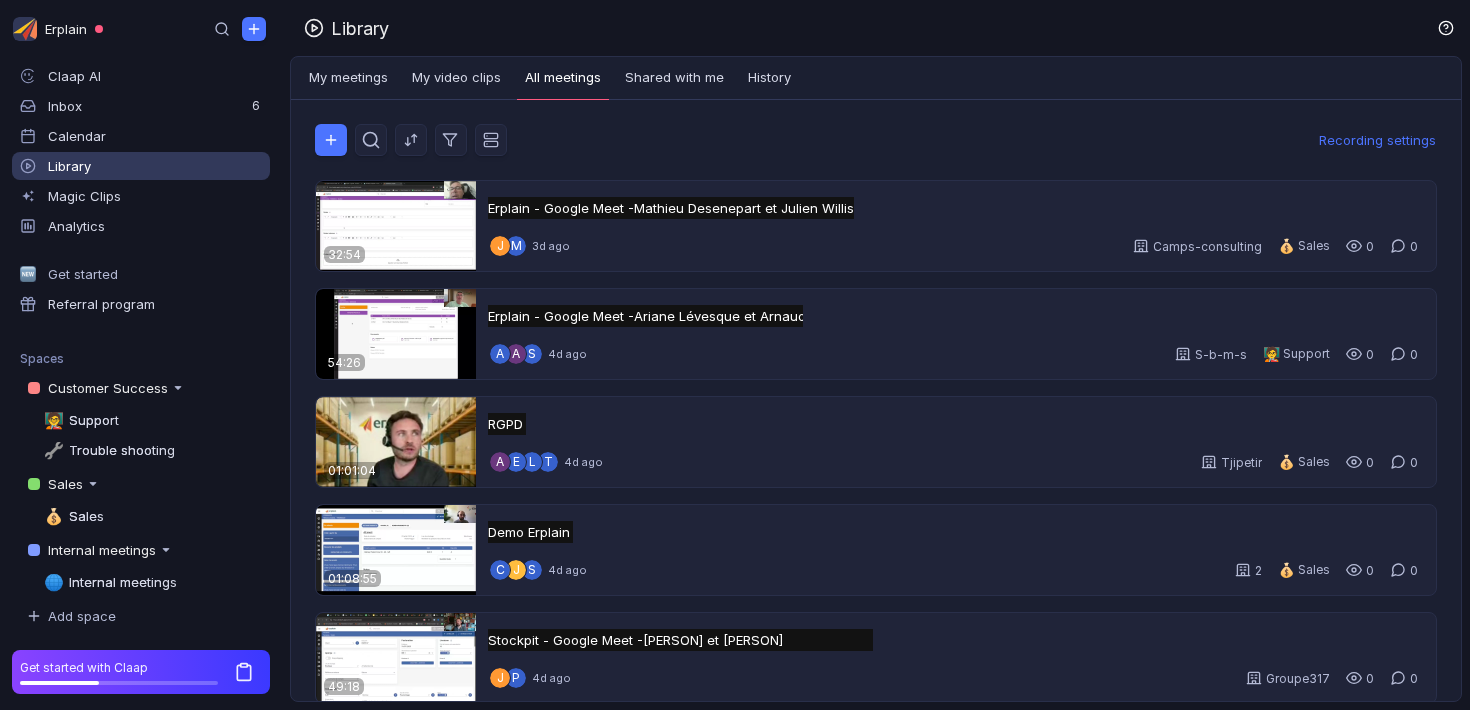 scroll, scrollTop: 0, scrollLeft: 0, axis: both 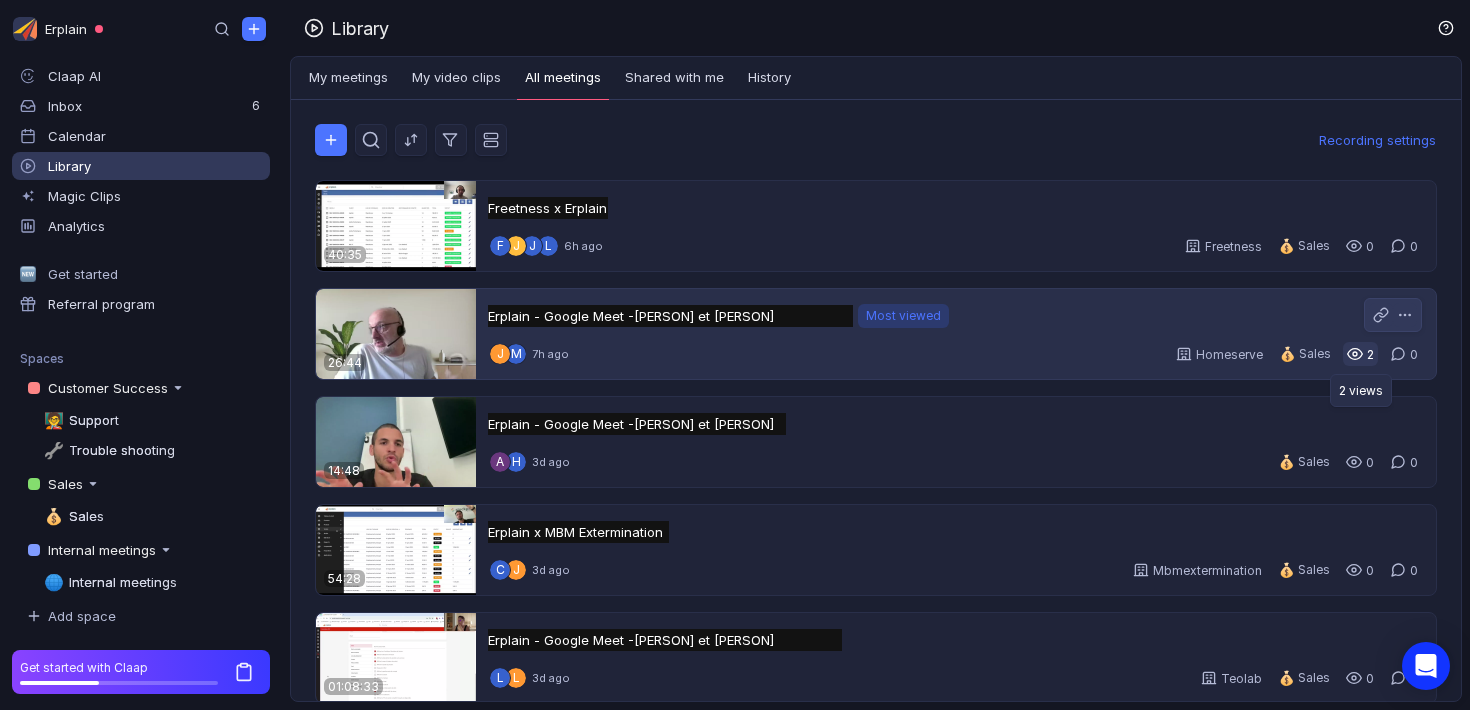 click at bounding box center (1355, 354) 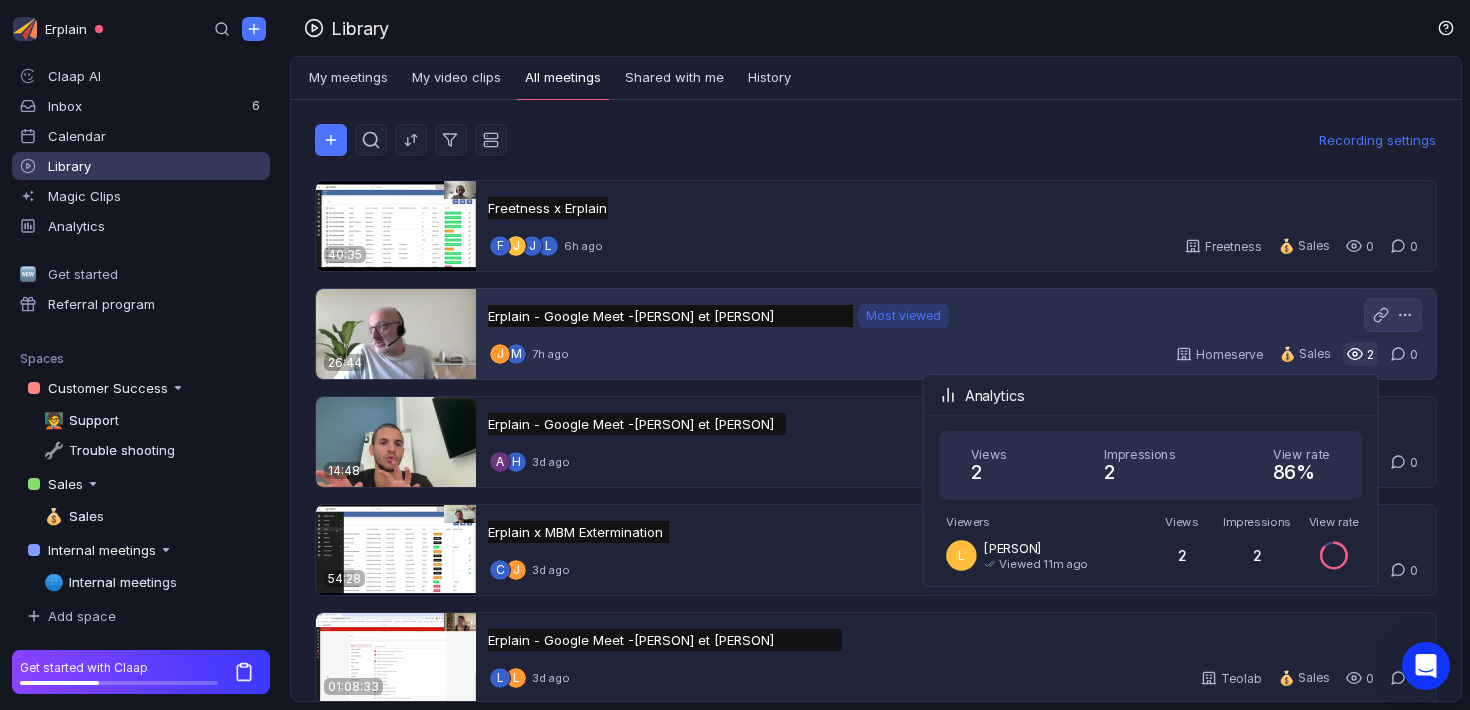 click at bounding box center [1355, 354] 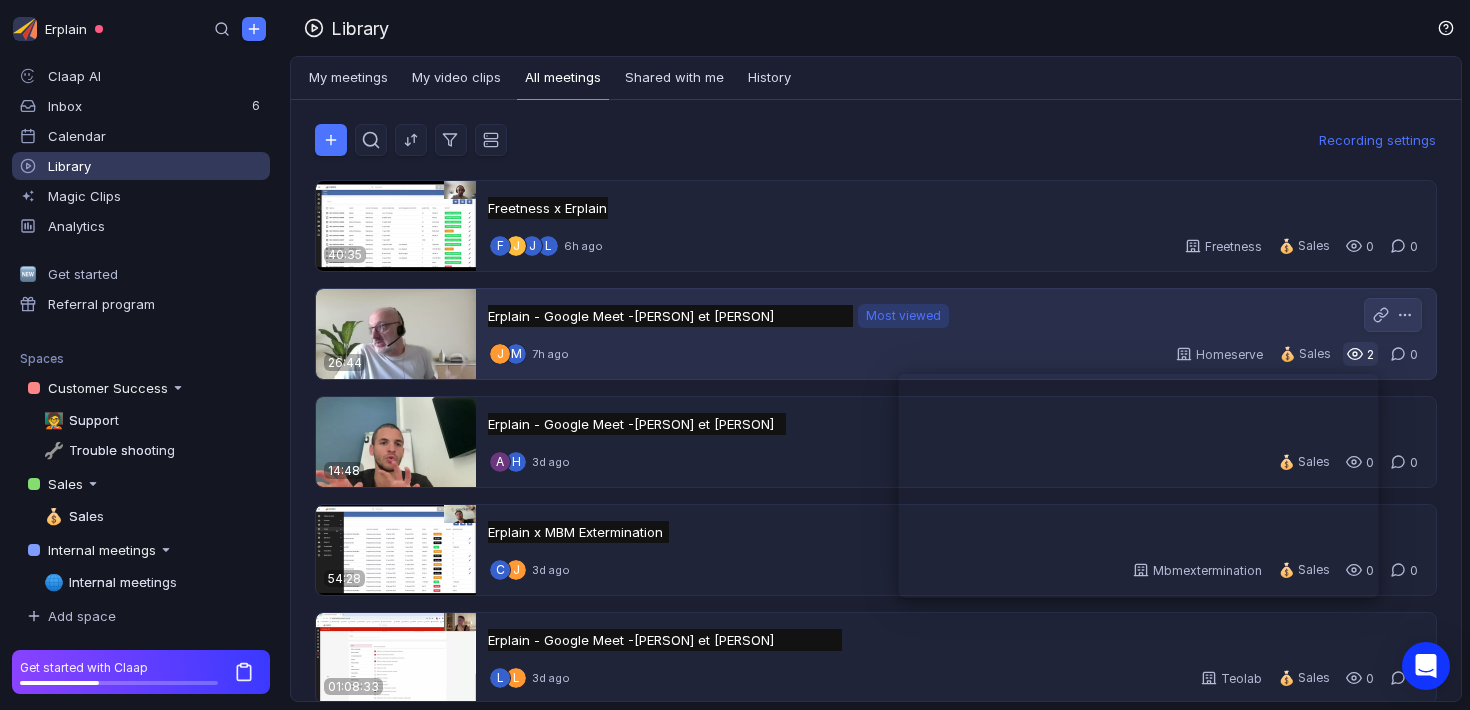 click at bounding box center (1355, 354) 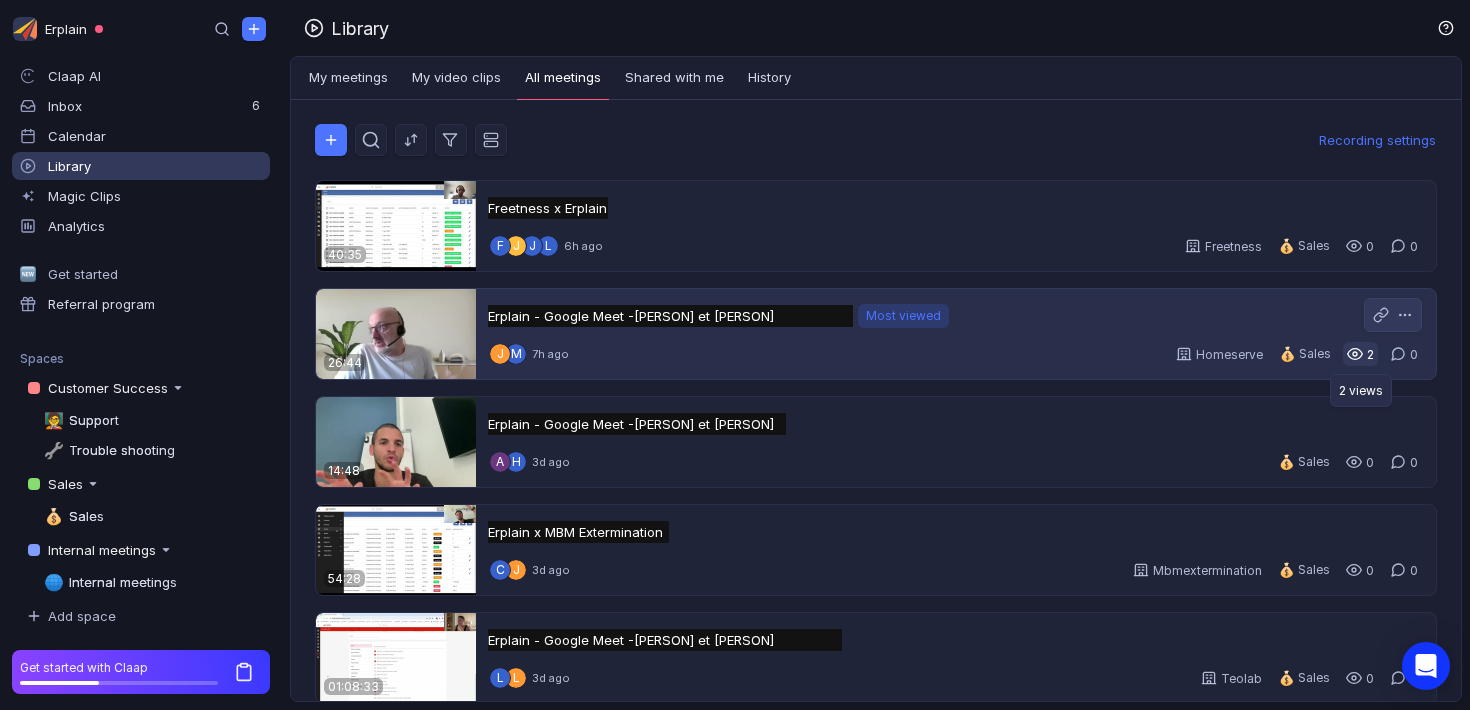 click at bounding box center [1355, 354] 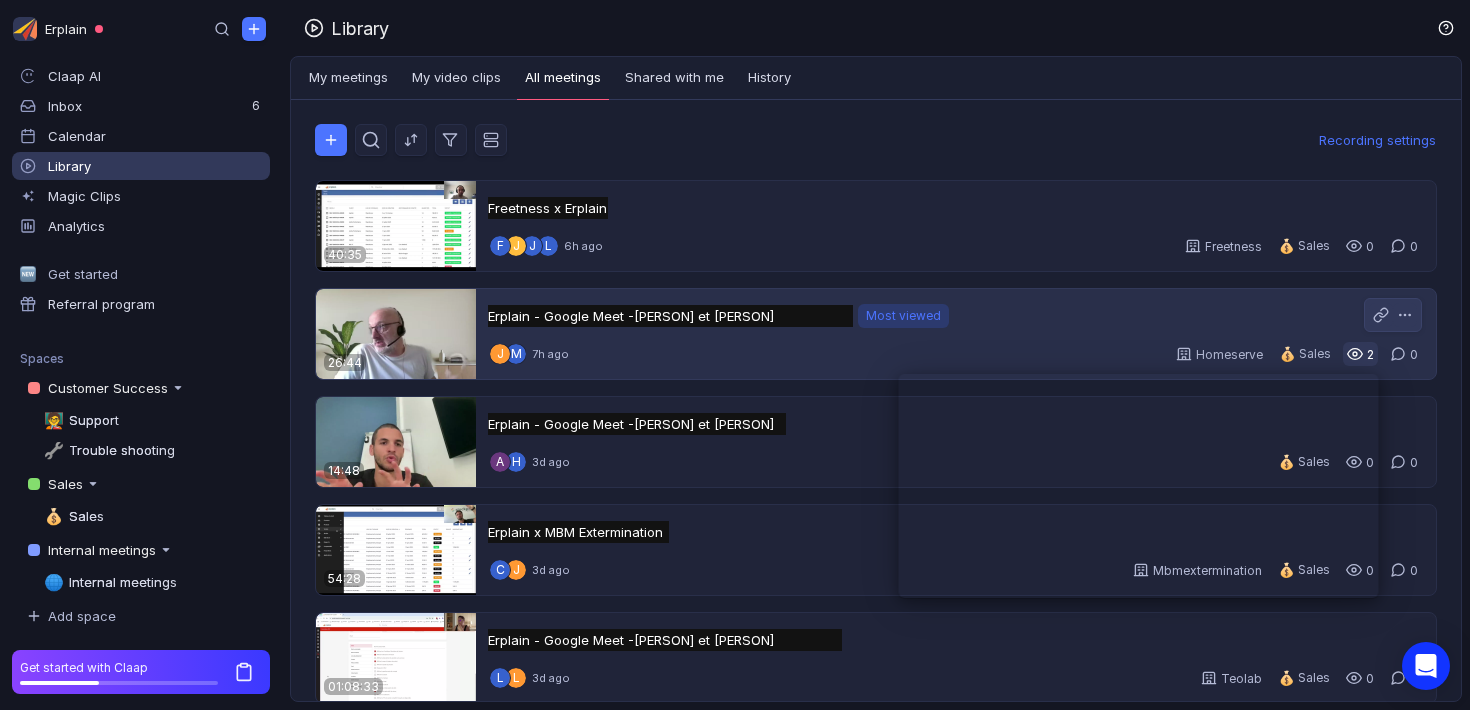 click at bounding box center [1355, 354] 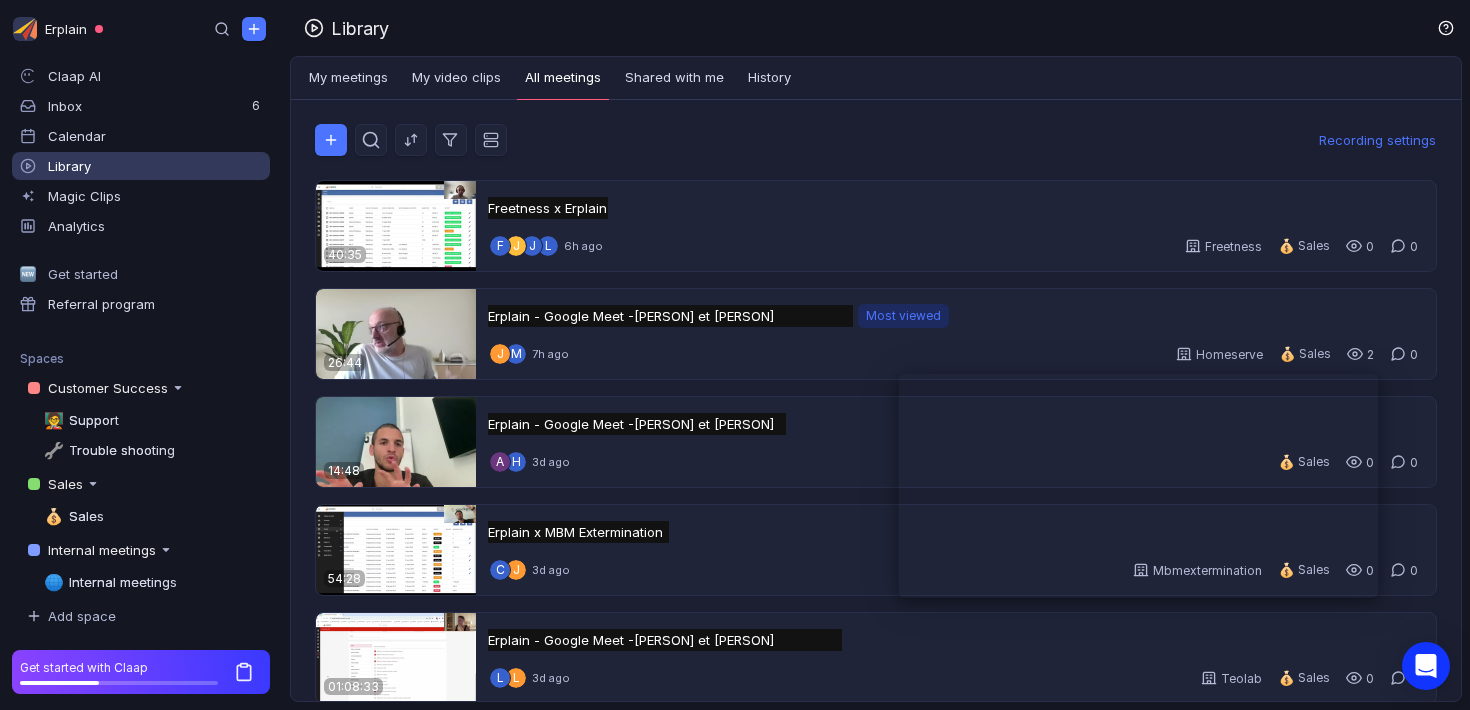 click on "Author Created Duration Deal close Deal owner Deal type Deal stage Edited Title Interactivity score Longest user story Longest monologue Talk / Listen ratio Patience Question rate Recording settings [TIME] Freetness x Erplain Freetness x Erplain Untitled f J j l [TIME] ago Freetness 💰 Sales 0 0 [TIME] Erplain - Google Meet -[PERSON] et [PERSON] Erplain - Google Meet -[PERSON] et [PERSON] Untitled Most viewed Most viewed J M [TIME] ago Homeserve 💰 Sales 2 0 [TIME] Erplain - Google Meet -[PERSON] et [PERSON] Erplain - Google Meet -[PERSON] et [PERSON] Untitled A H [TIME] ago 💰 Sales 0 0 [TIME] Erplain x MBM Extermination Erplain x MBM Extermination Untitled C J [TIME] ago Mbmextermination 💰 Sales 0 0 [TIME] Erplain - Google Meet -[PERSON] et [PERSON] Erplain - Google Meet -[PERSON] et [PERSON] Untitled L L [TIME] ago Teolab 💰 Sales 0 0 [TIME] Erplain - Google Meet -[PERSON] et [PERSON] Erplain - Google Meet -[PERSON] et [PERSON] J M [TIME]" at bounding box center (876, 400) 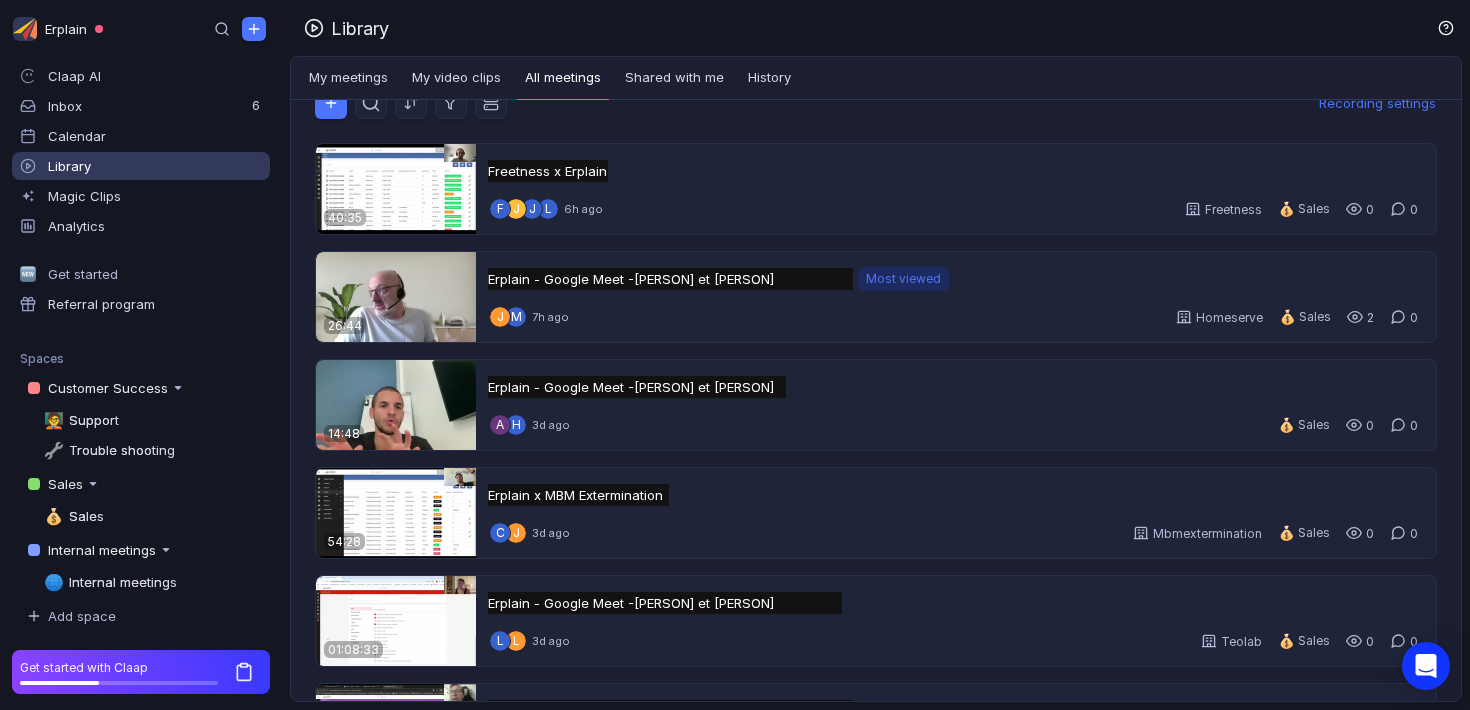 scroll, scrollTop: 0, scrollLeft: 0, axis: both 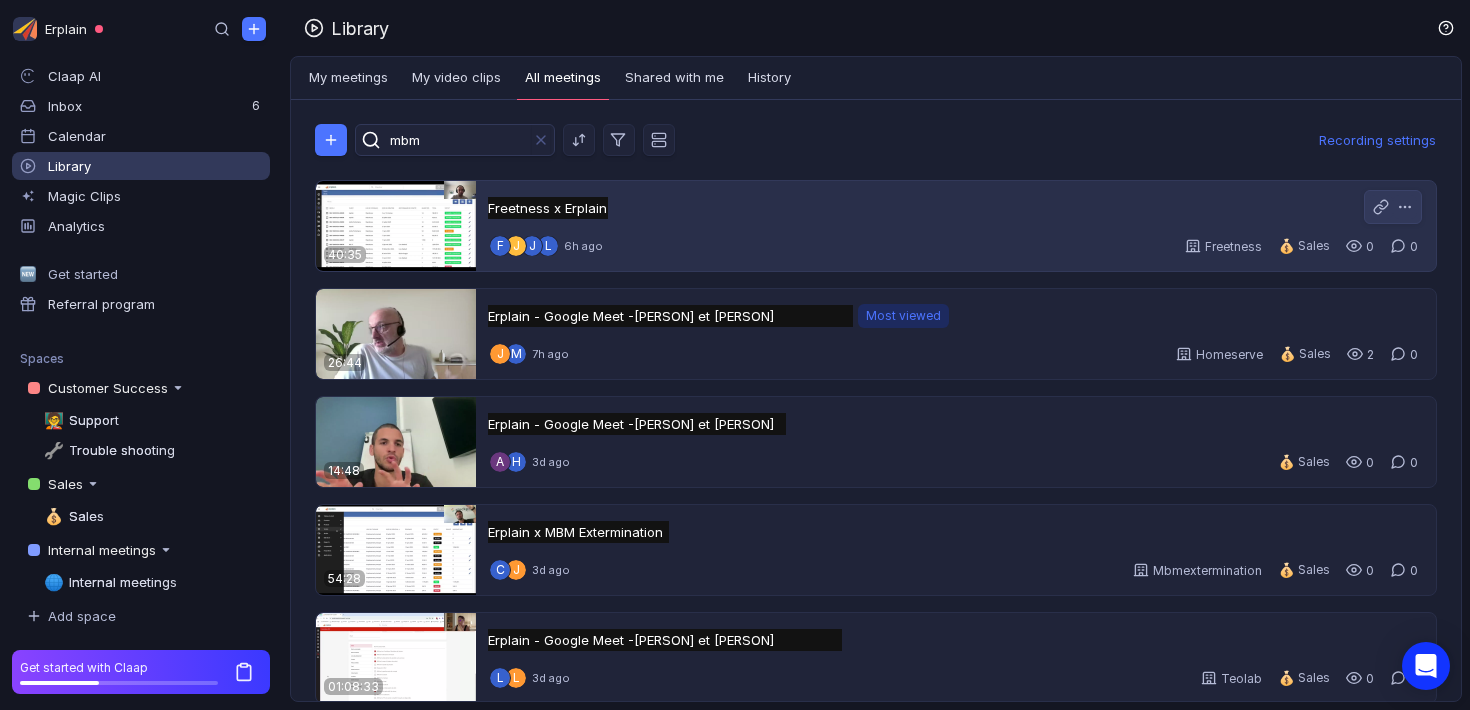 type on "mbm" 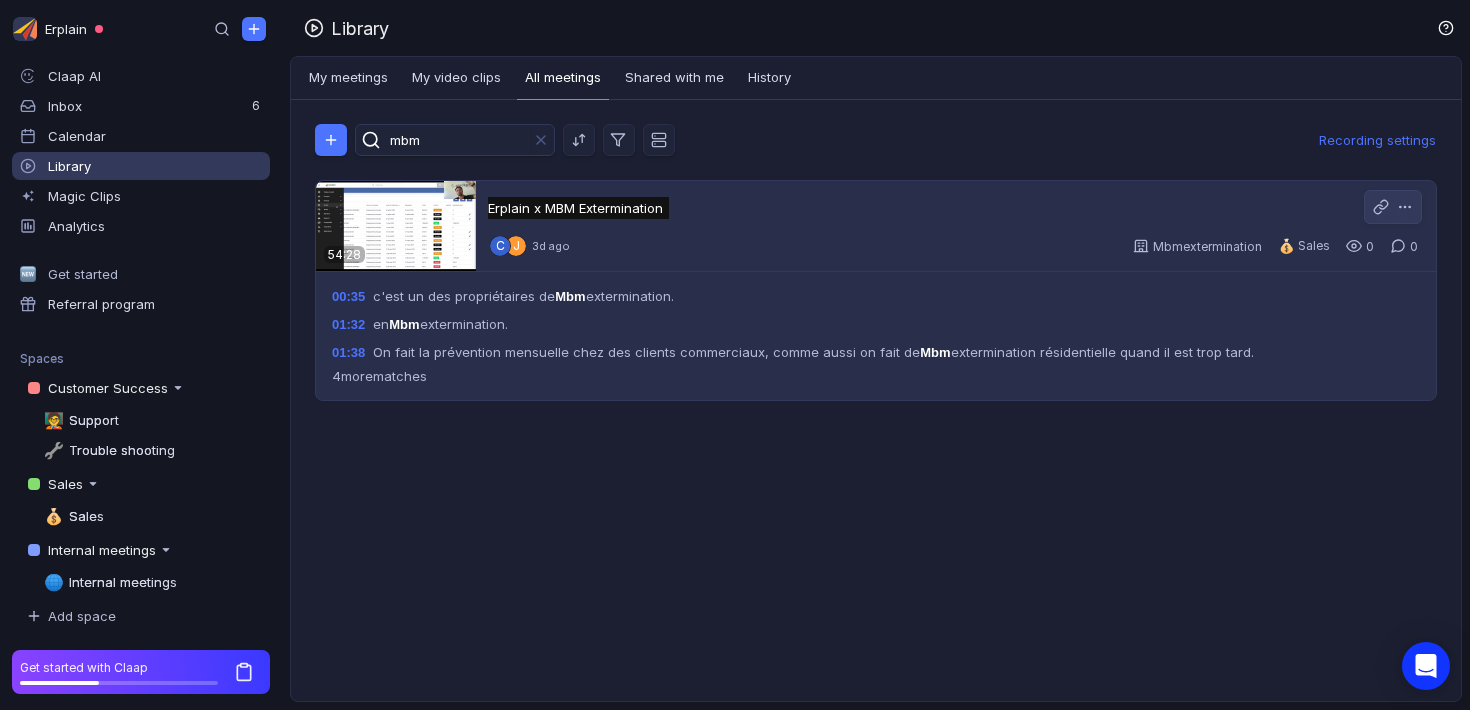 click on "Erplain x MBM Extermination Erplain x MBM Extermination Untitled" at bounding box center [954, 208] 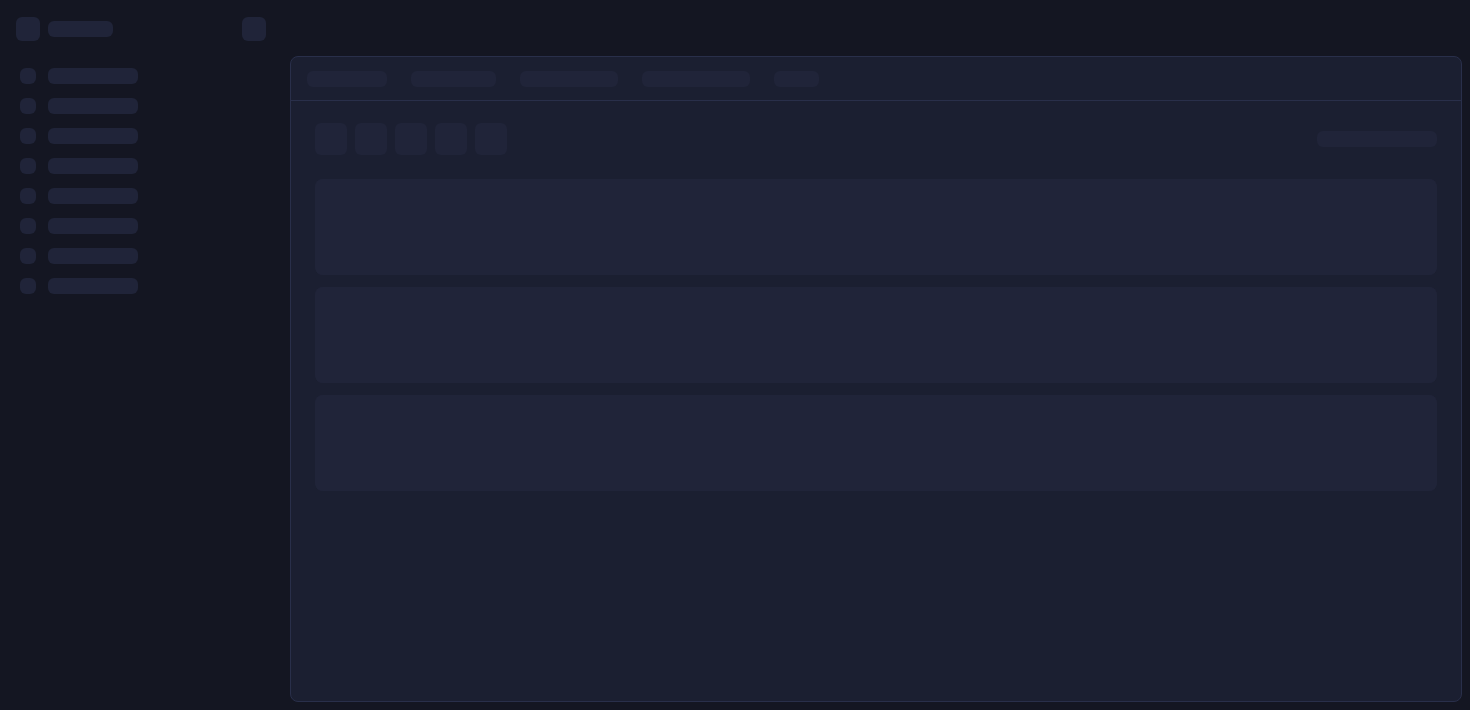 scroll, scrollTop: 0, scrollLeft: 0, axis: both 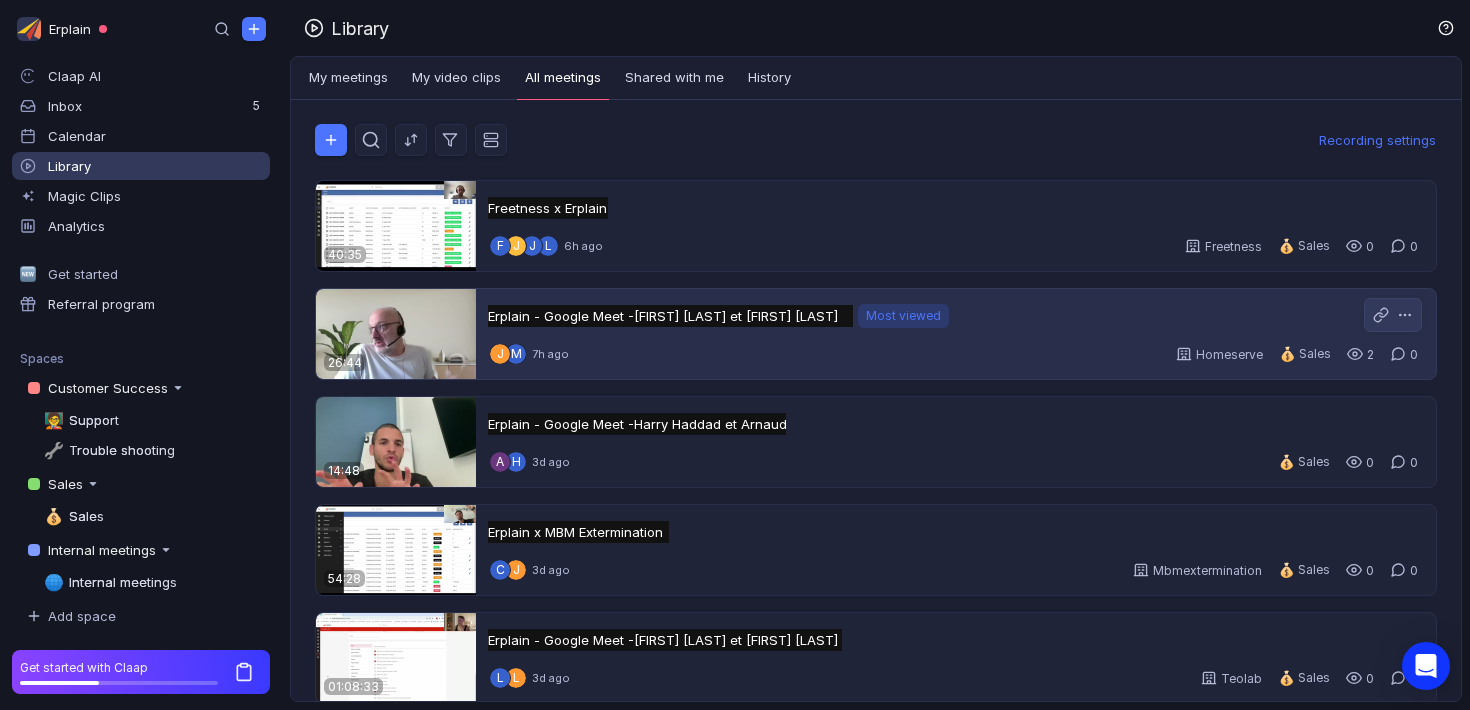 click on "Erplain - Google Meet -Matthieu Duncombe et Julien Willis Erplain - Google Meet -Matthieu Duncombe et Julien Willis Untitled Most viewed Most viewed" at bounding box center (718, 316) 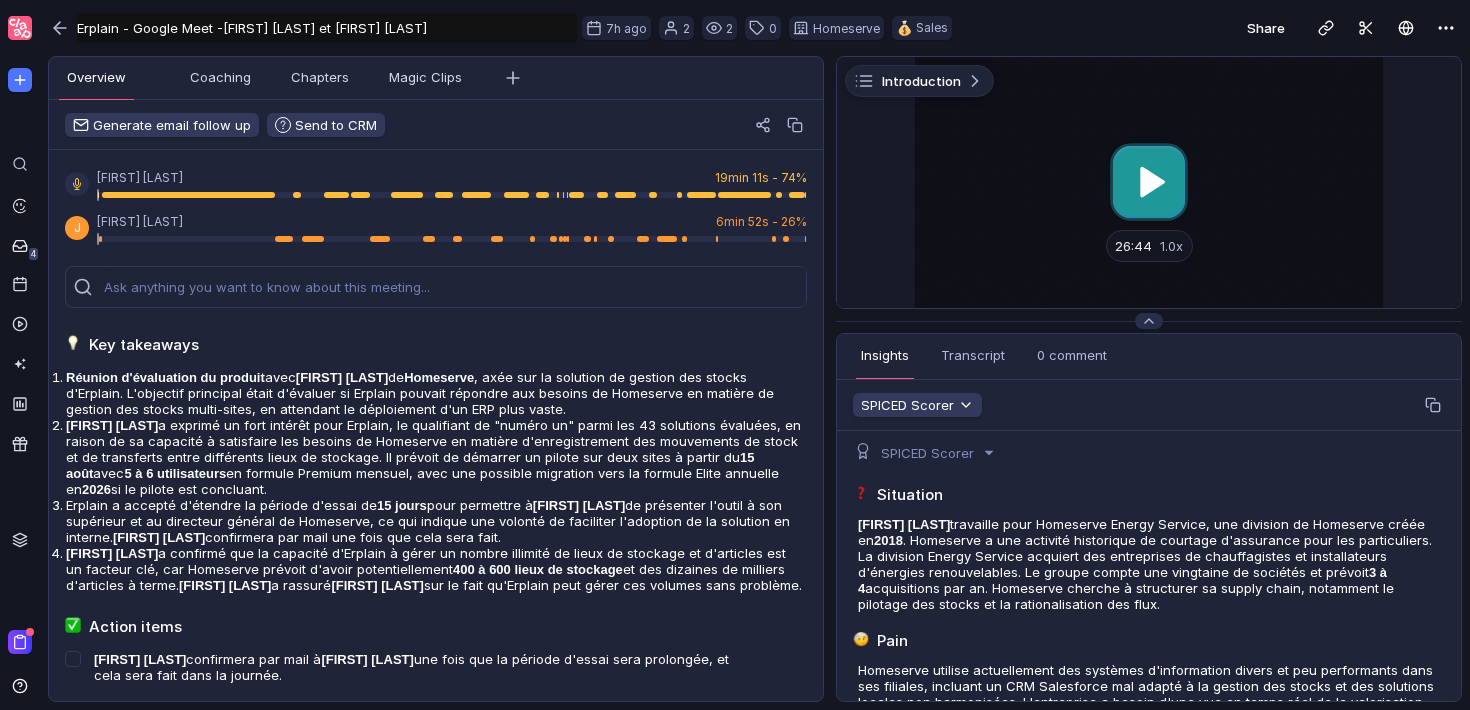 click at bounding box center (1149, 182) 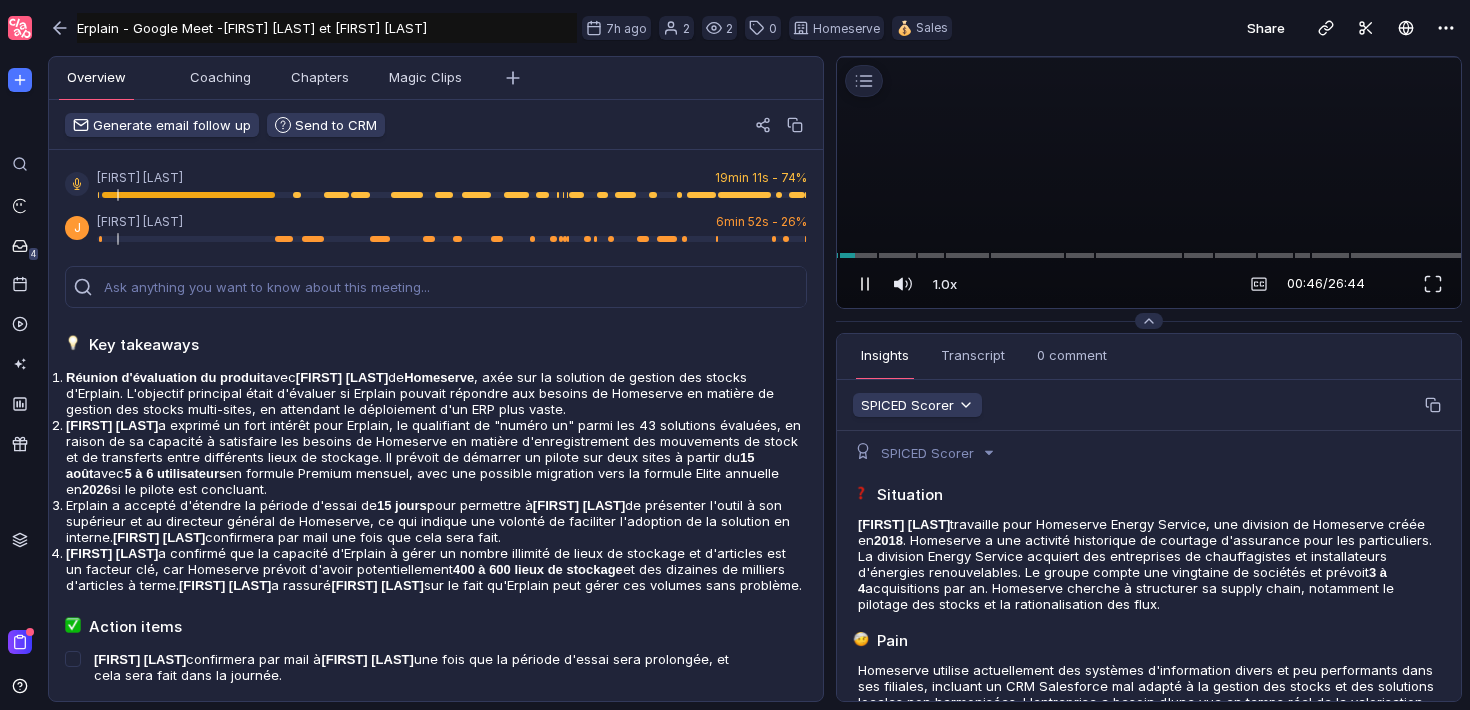 click at bounding box center (865, 284) 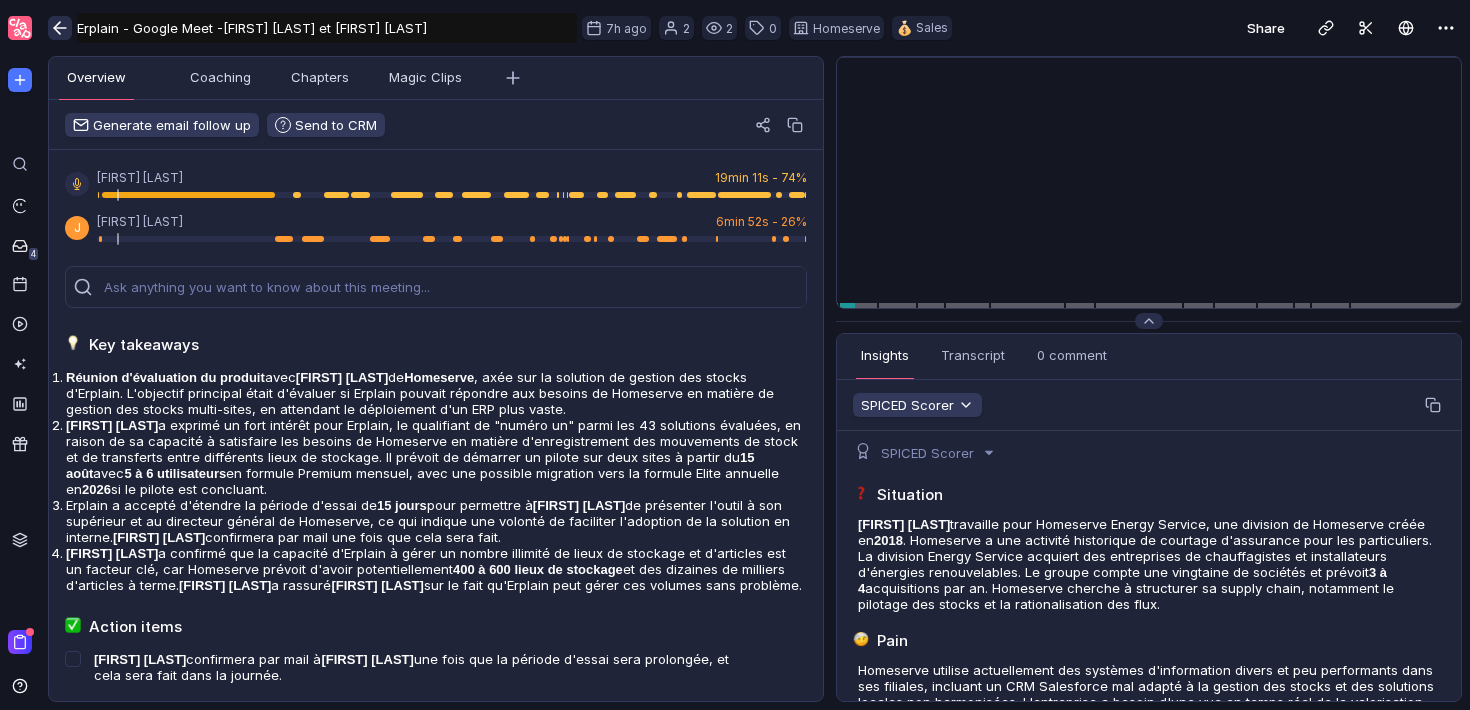 click at bounding box center (60, 28) 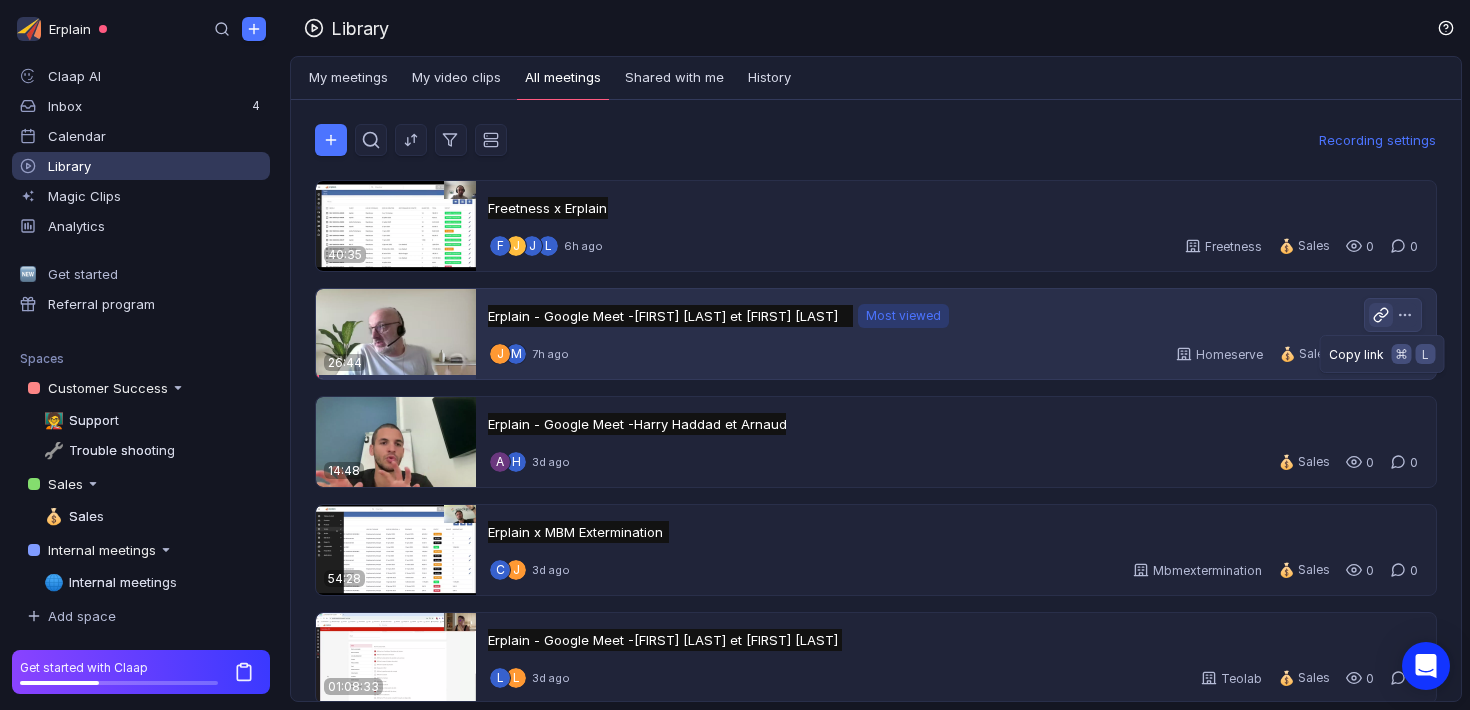 click at bounding box center [1378, 317] 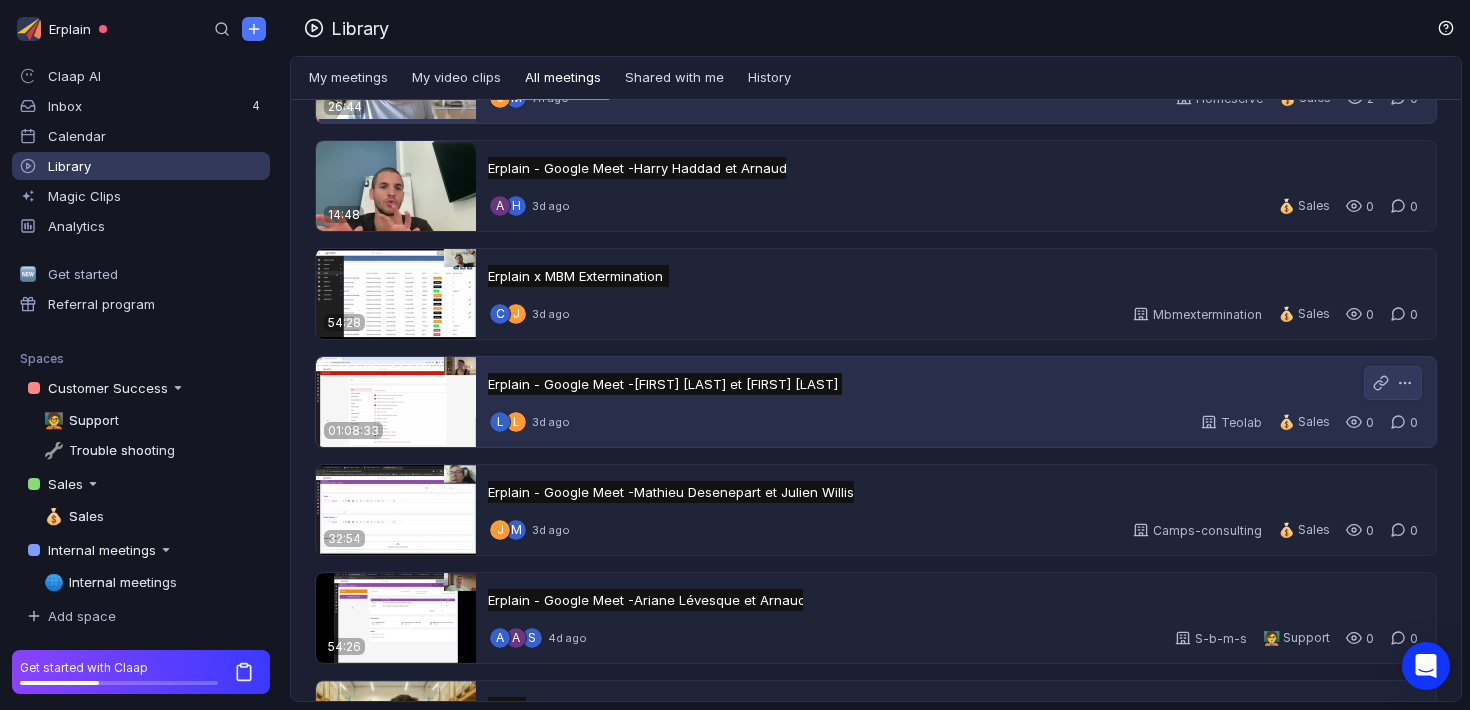 scroll, scrollTop: 154, scrollLeft: 0, axis: vertical 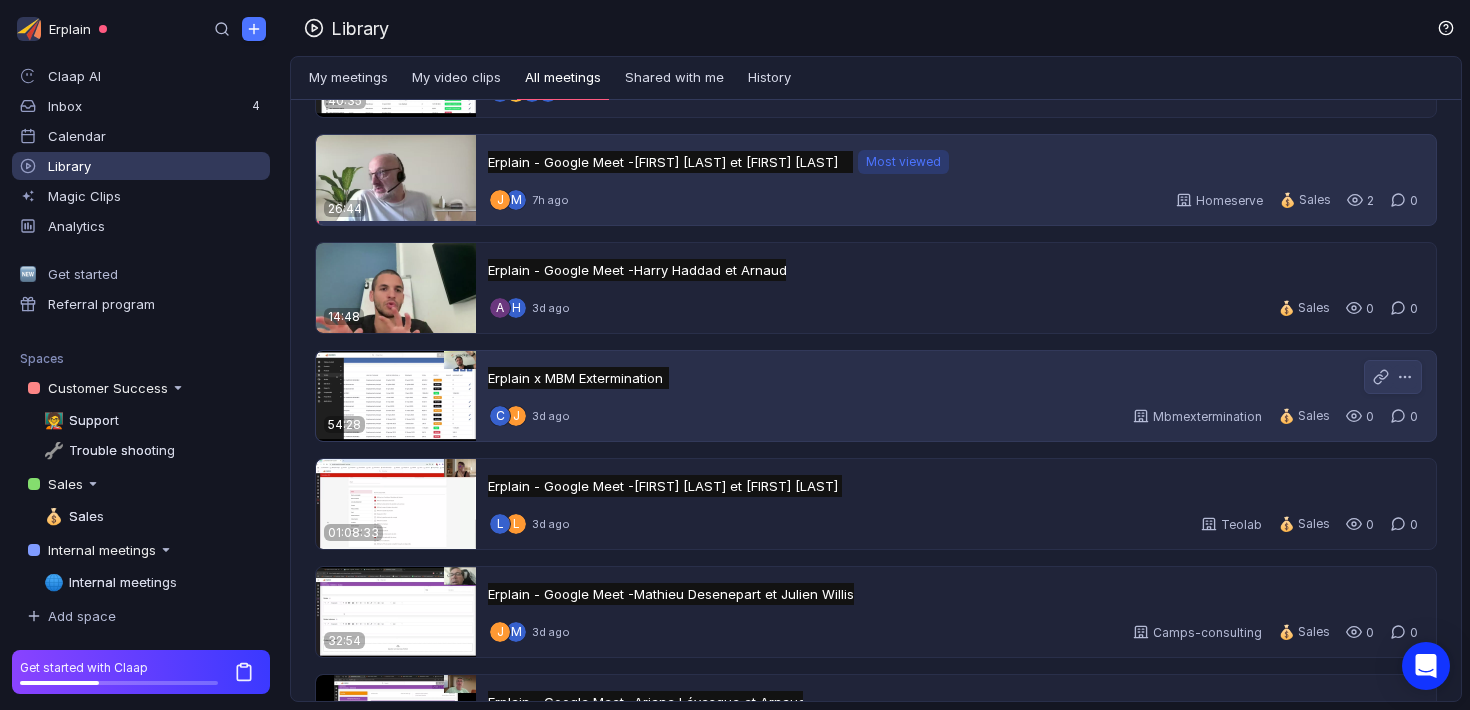 click on "C J 3d ago Mbmextermination 💰 Sales 0 0" at bounding box center (956, 416) 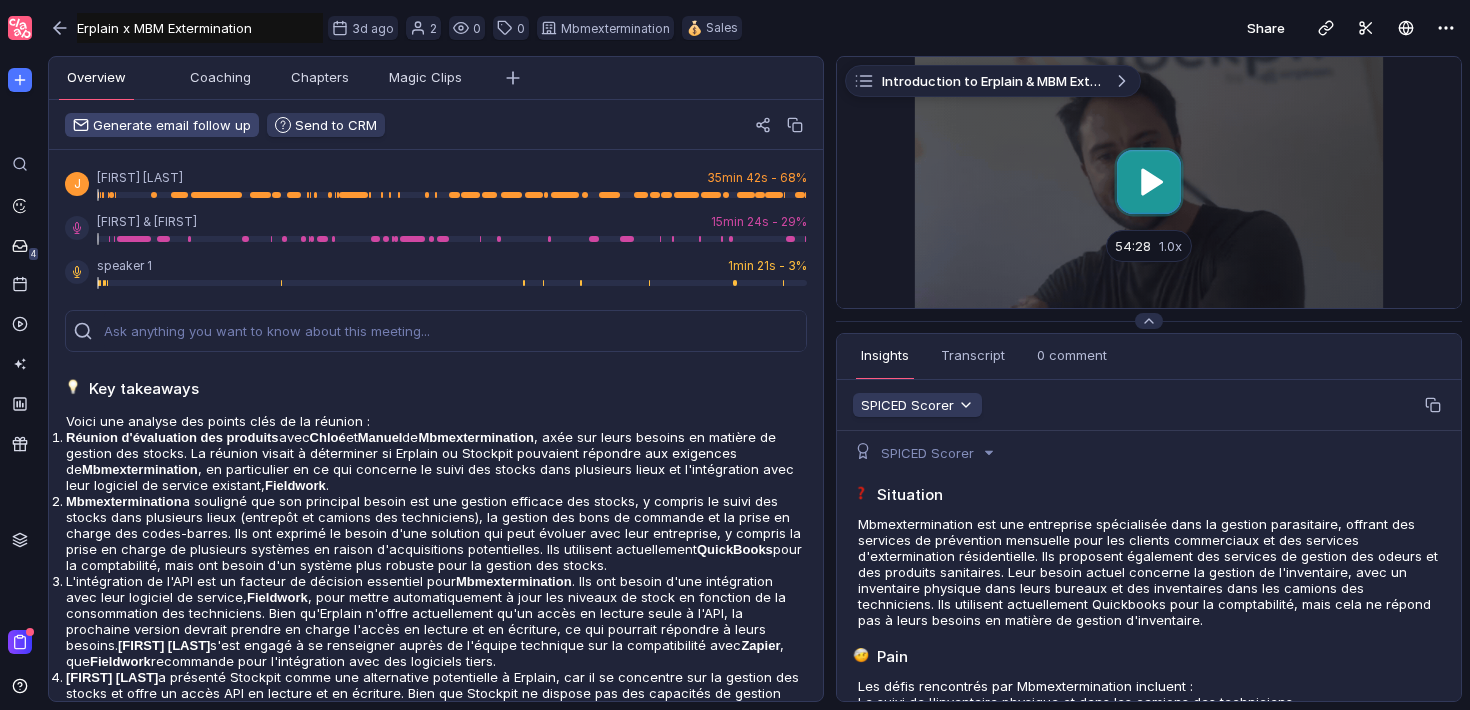 click on "Generate email follow up" at bounding box center (162, 125) 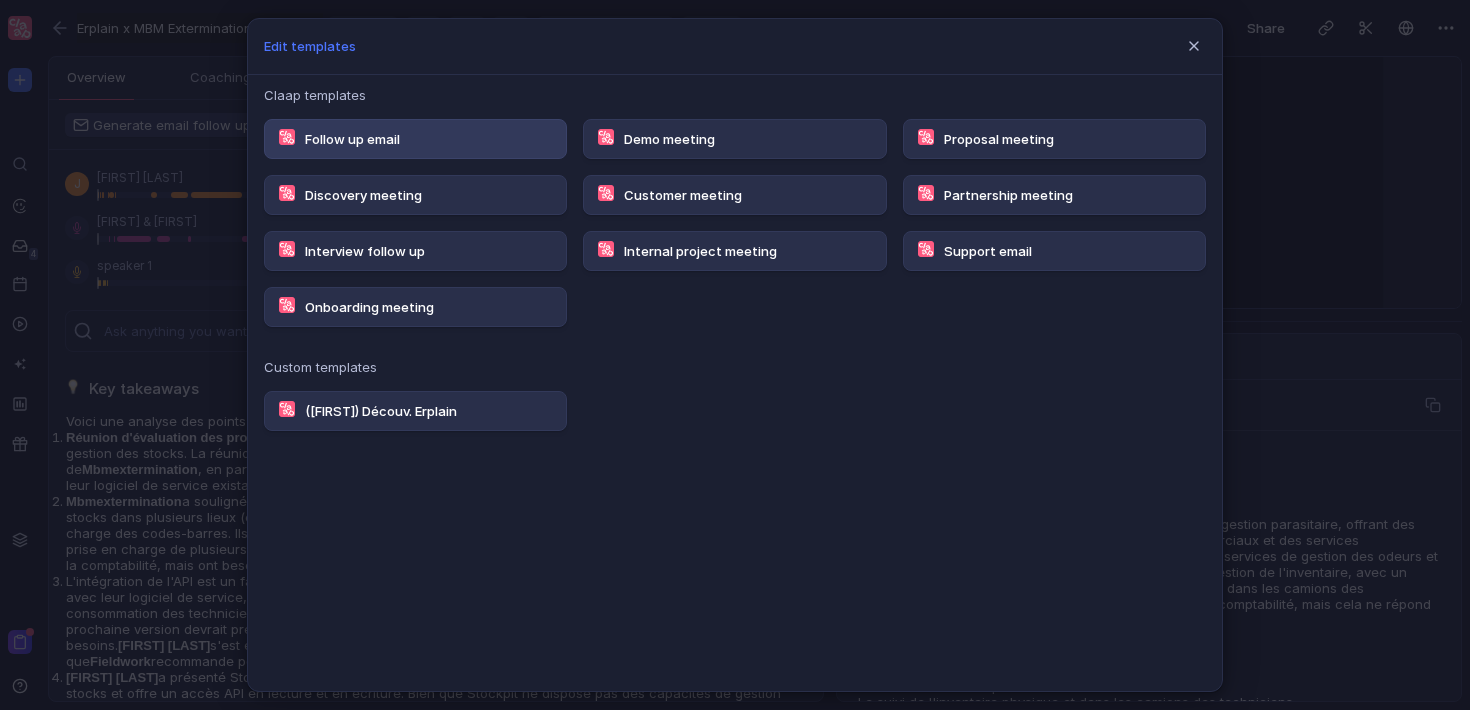 click on "Follow up email" at bounding box center [415, 139] 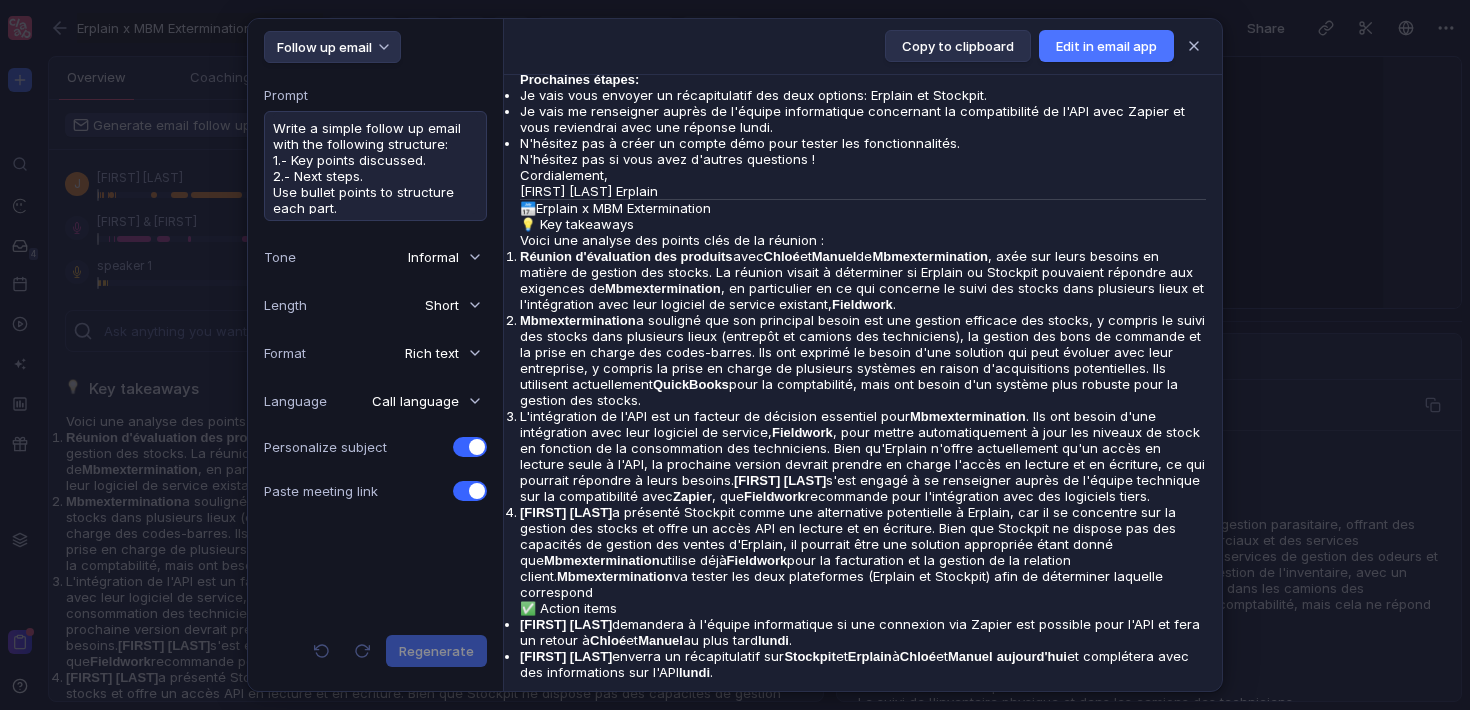 scroll, scrollTop: 417, scrollLeft: 0, axis: vertical 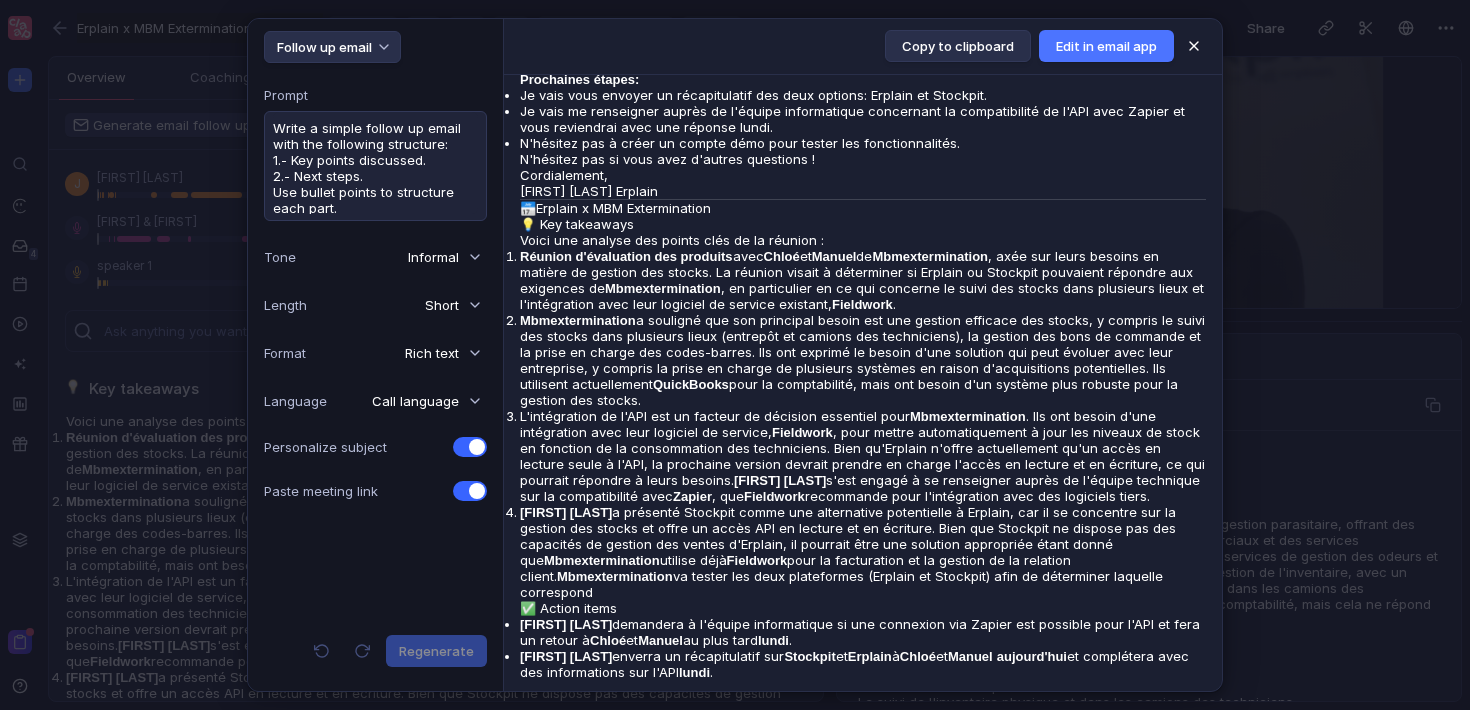 click at bounding box center (1194, 46) 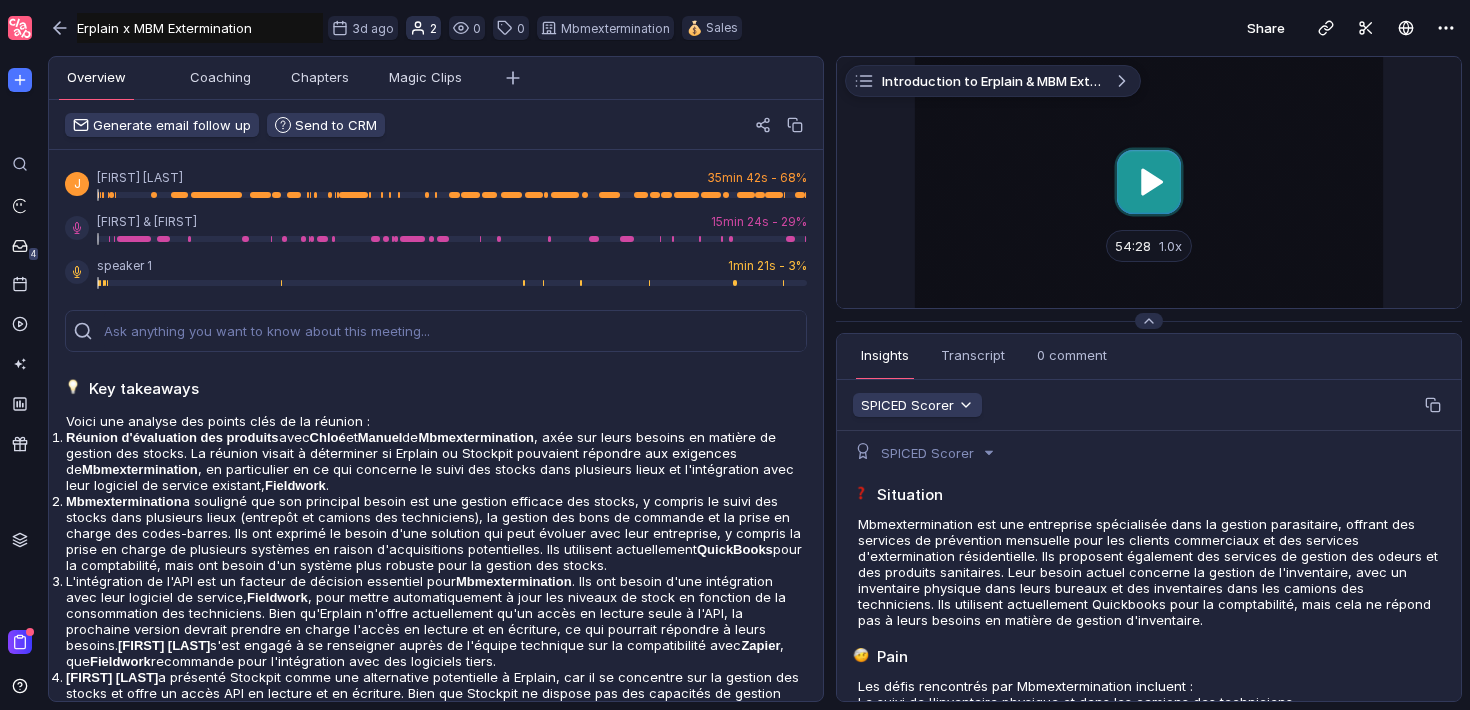 click at bounding box center [418, 28] 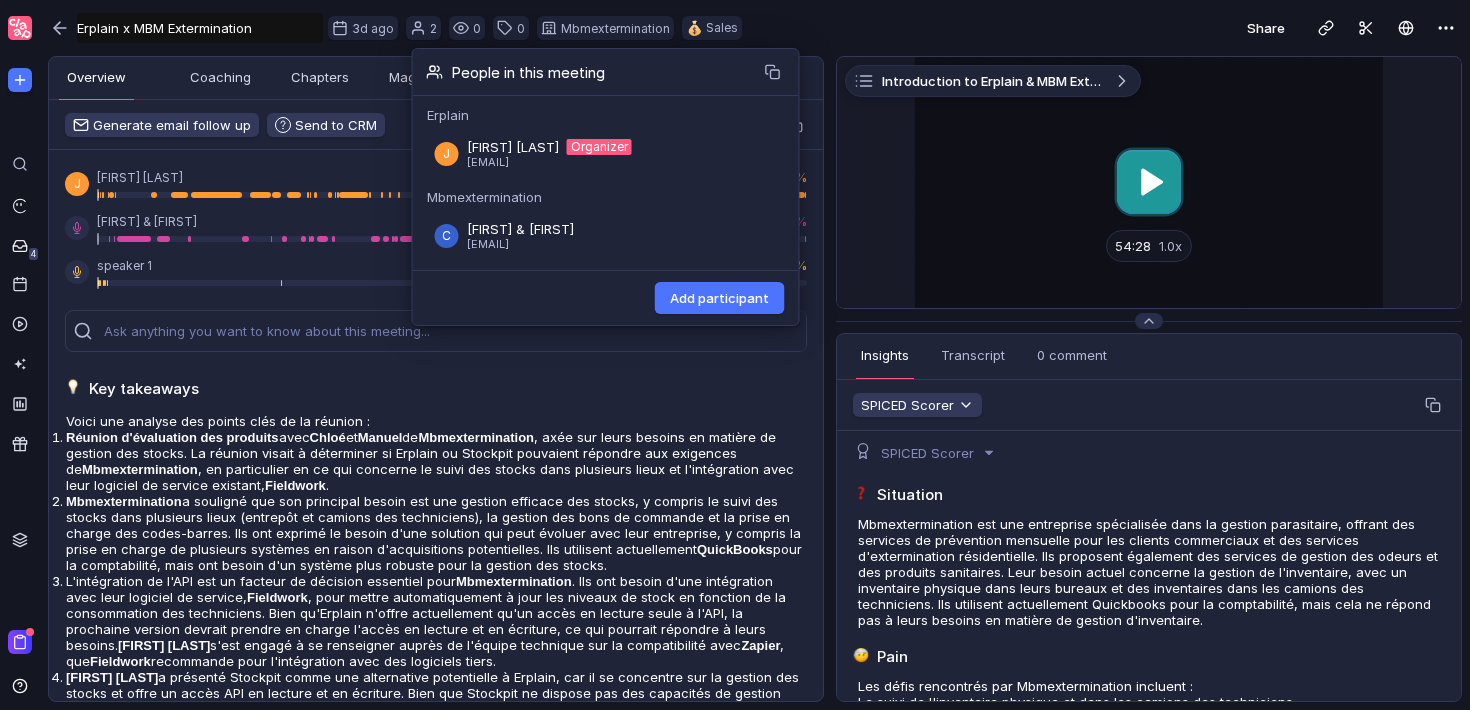click on "Share" at bounding box center (1112, 28) 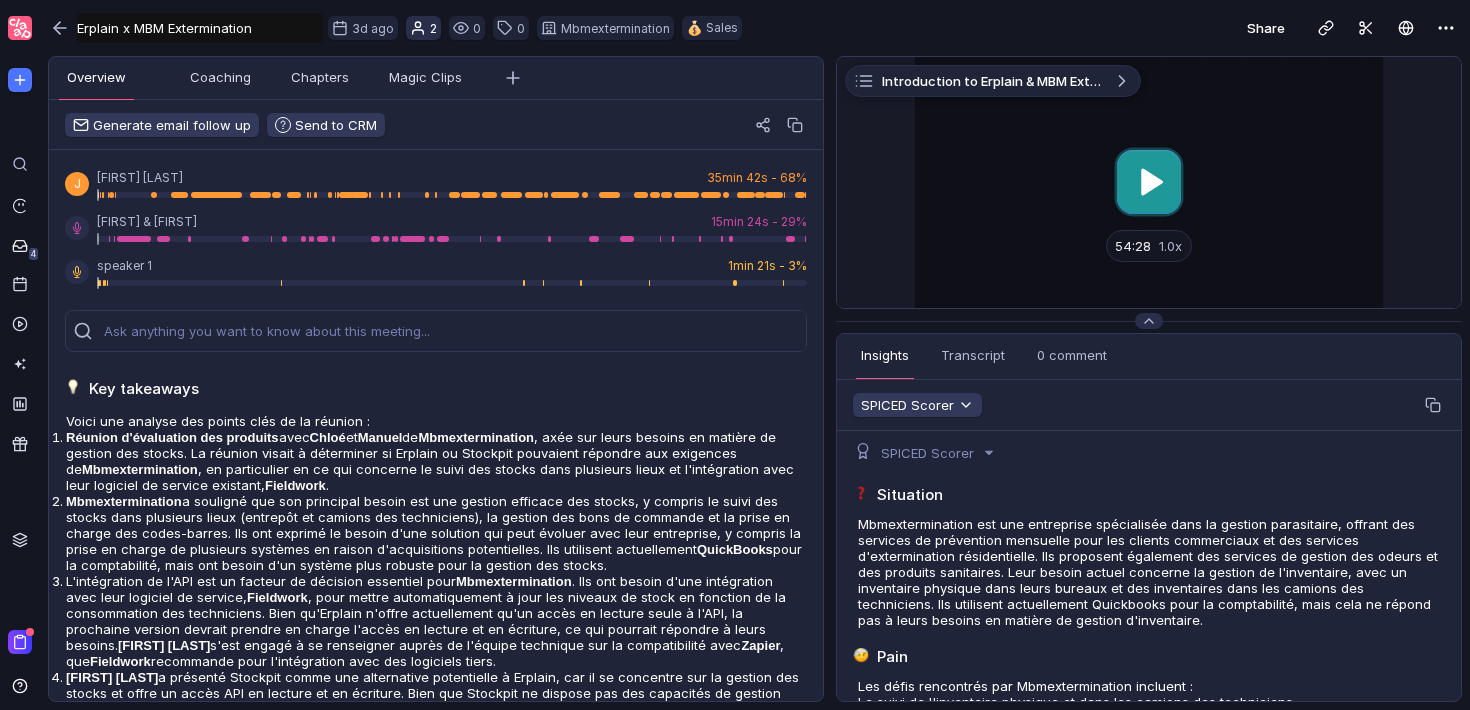 click at bounding box center [418, 28] 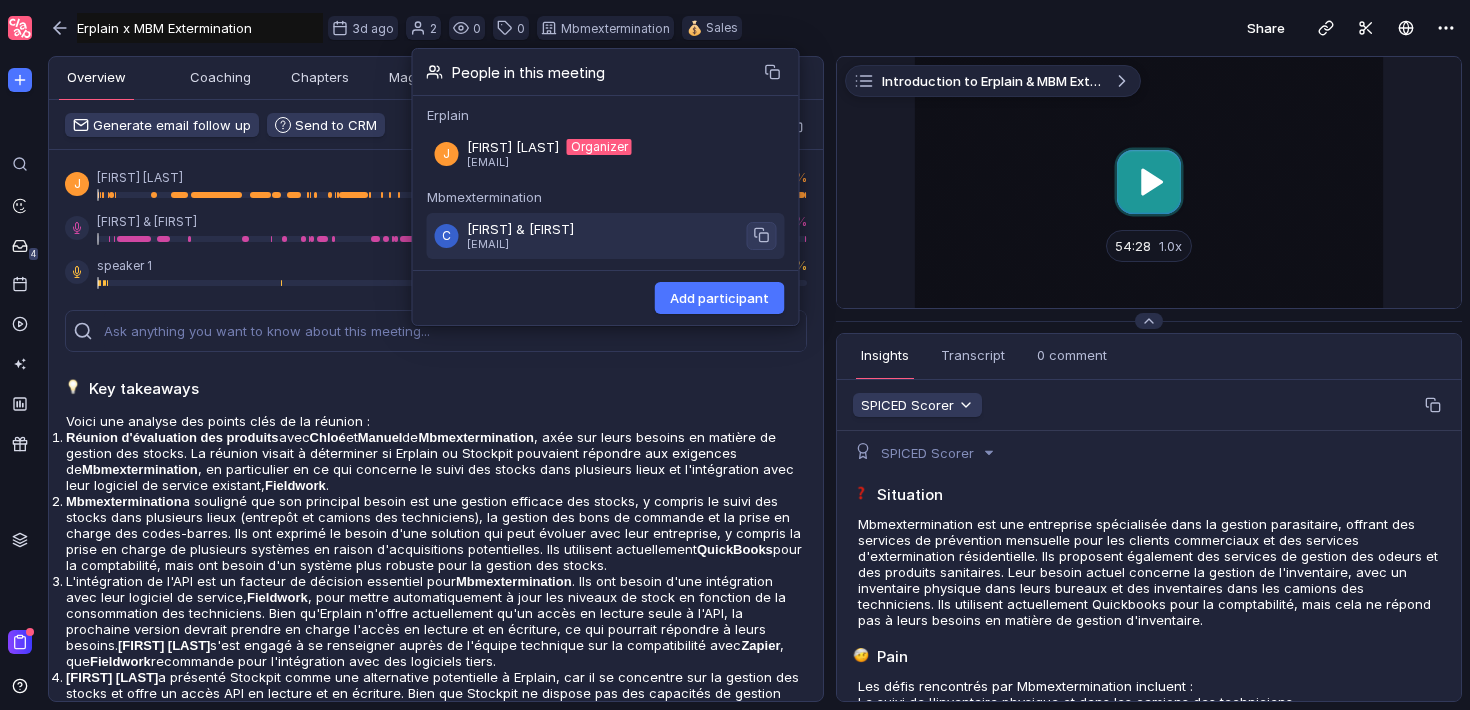 click on "chloebp@mbmextermination.com" at bounding box center (488, 162) 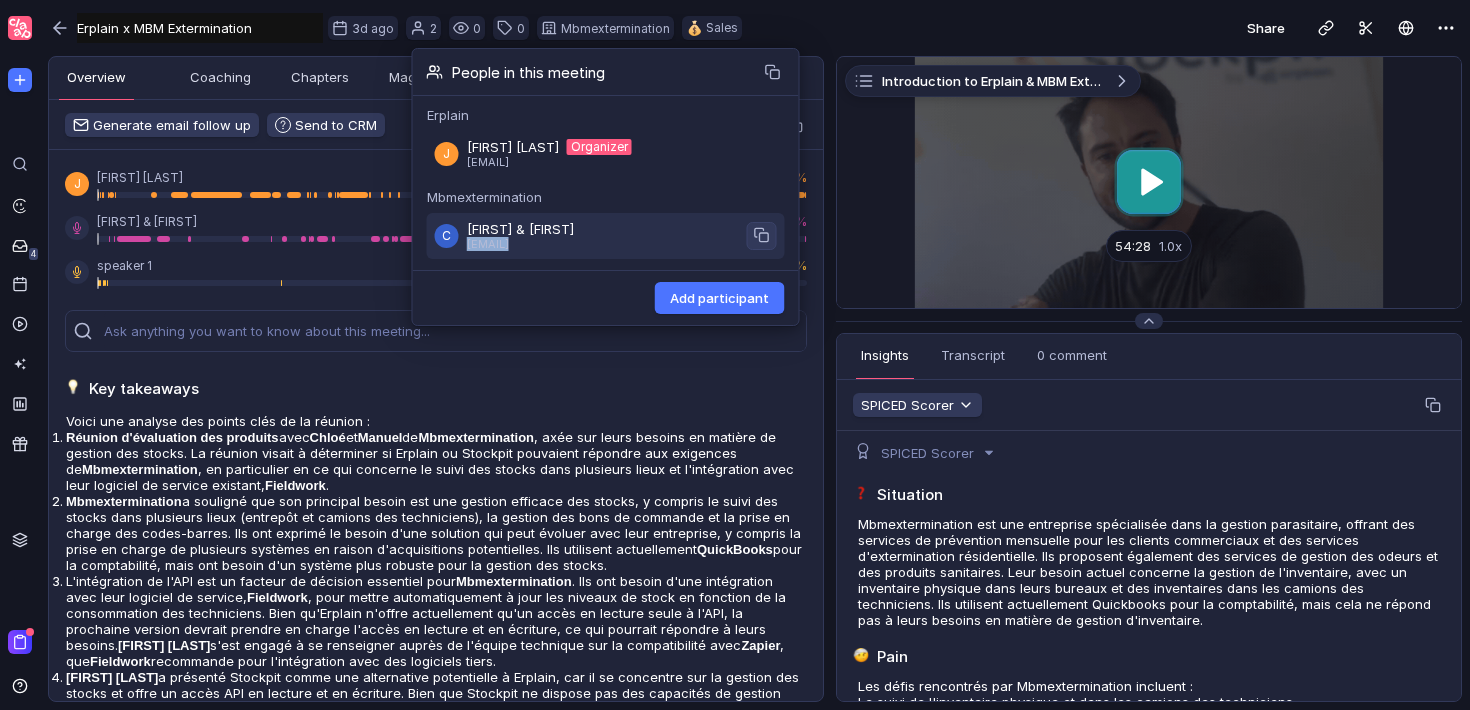 click on "chloebp@mbmextermination.com" at bounding box center (488, 162) 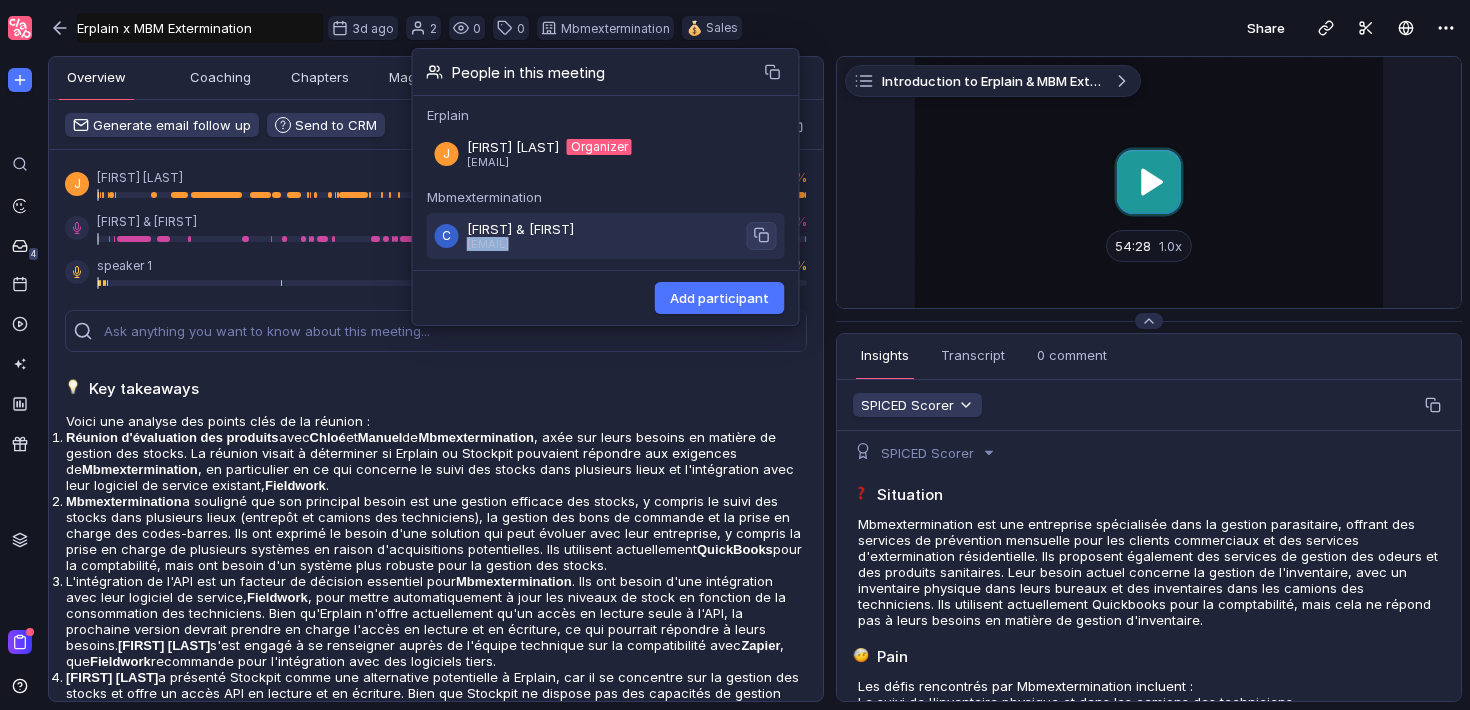 click on "chloebp@mbmextermination.com" at bounding box center [488, 162] 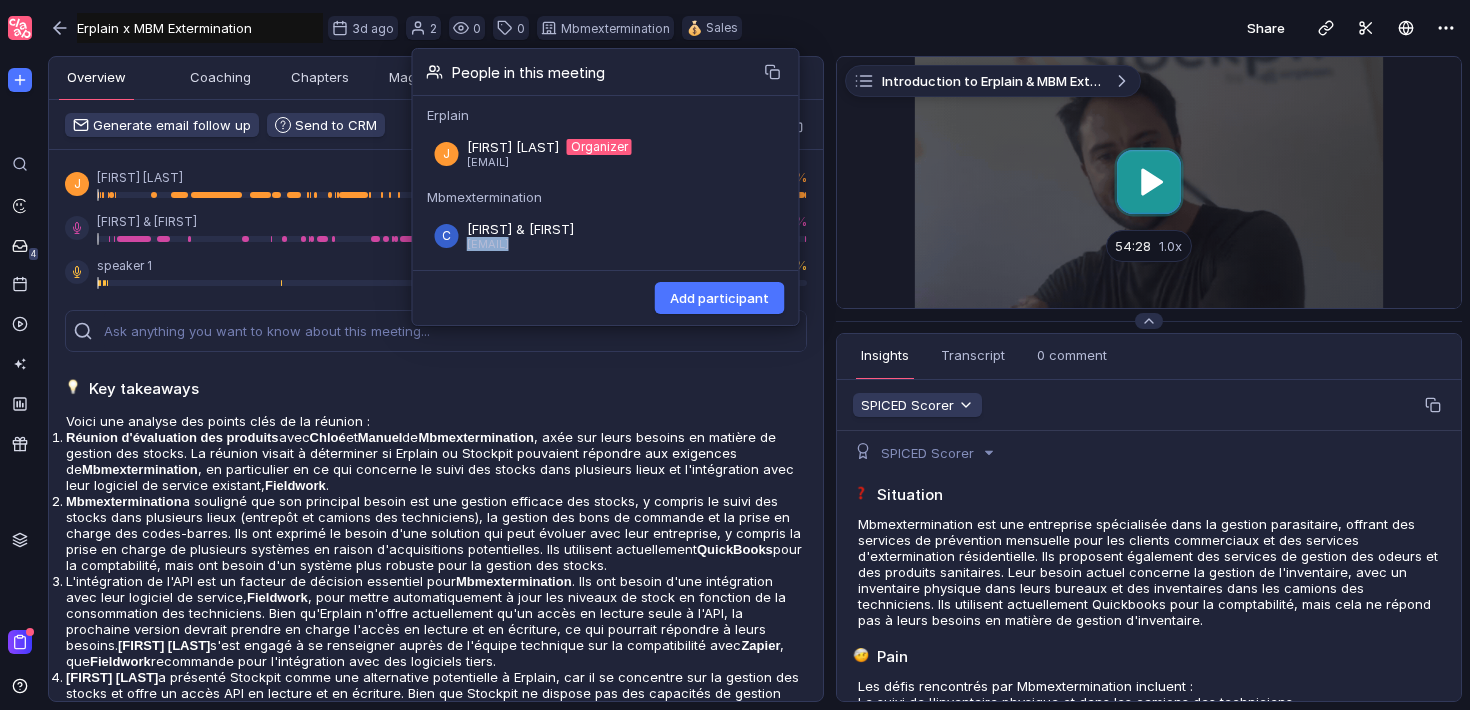 copy on "chloebp@mbmextermination.com" 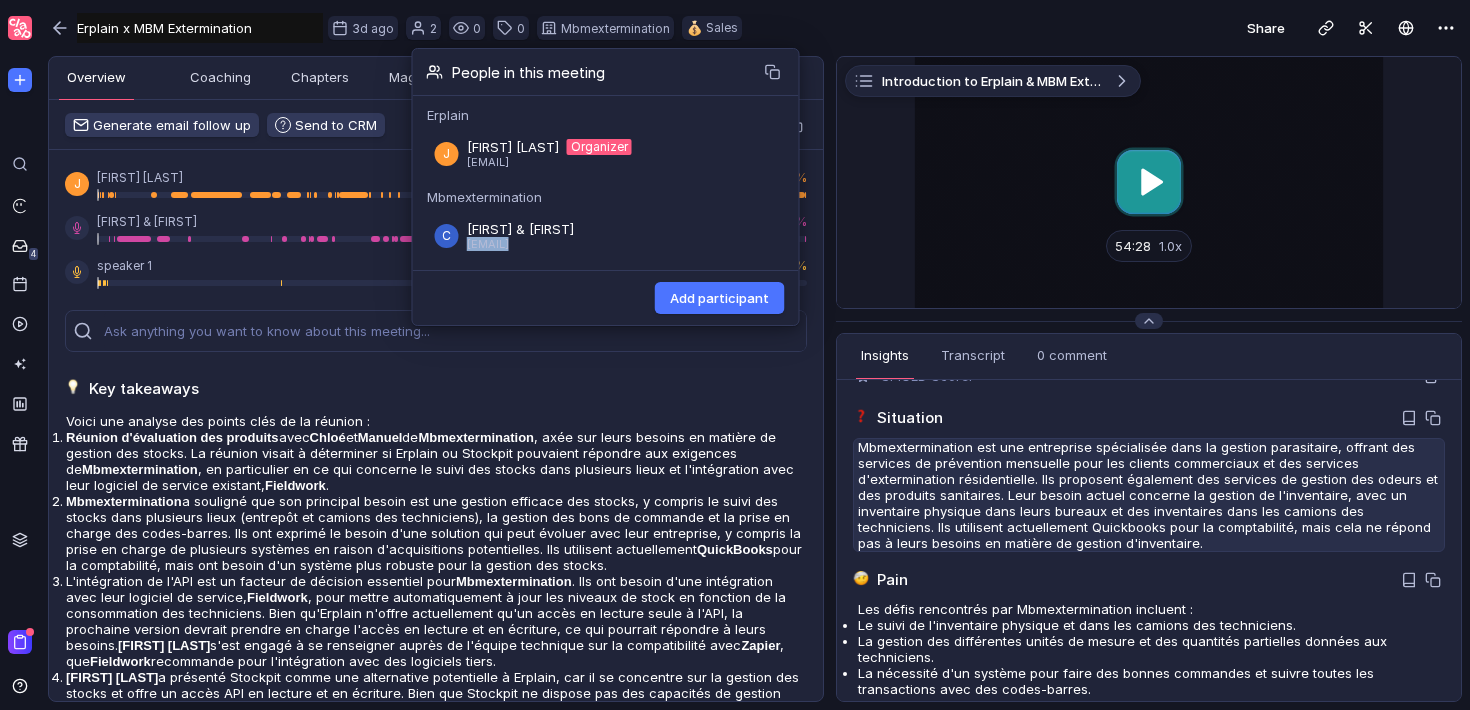 scroll, scrollTop: 0, scrollLeft: 0, axis: both 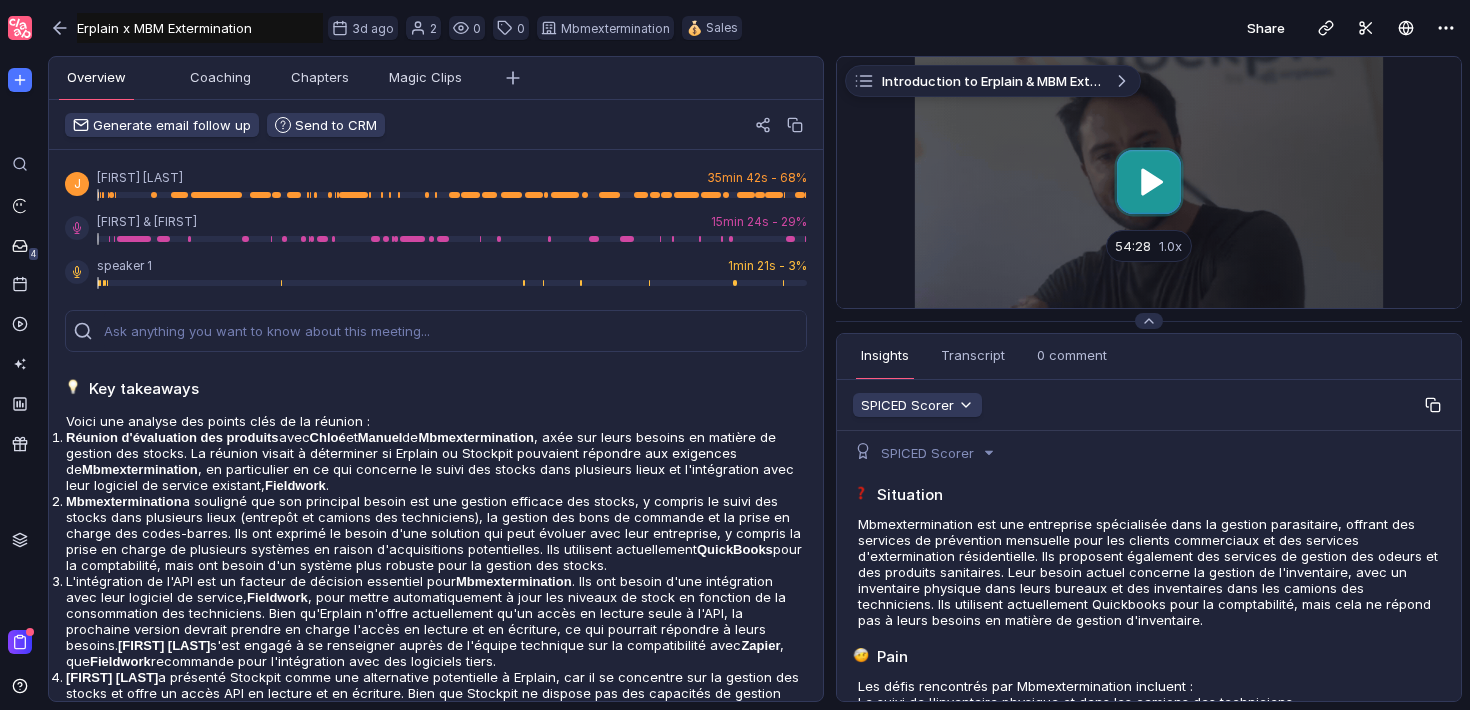 click at bounding box center [1430, 402] 